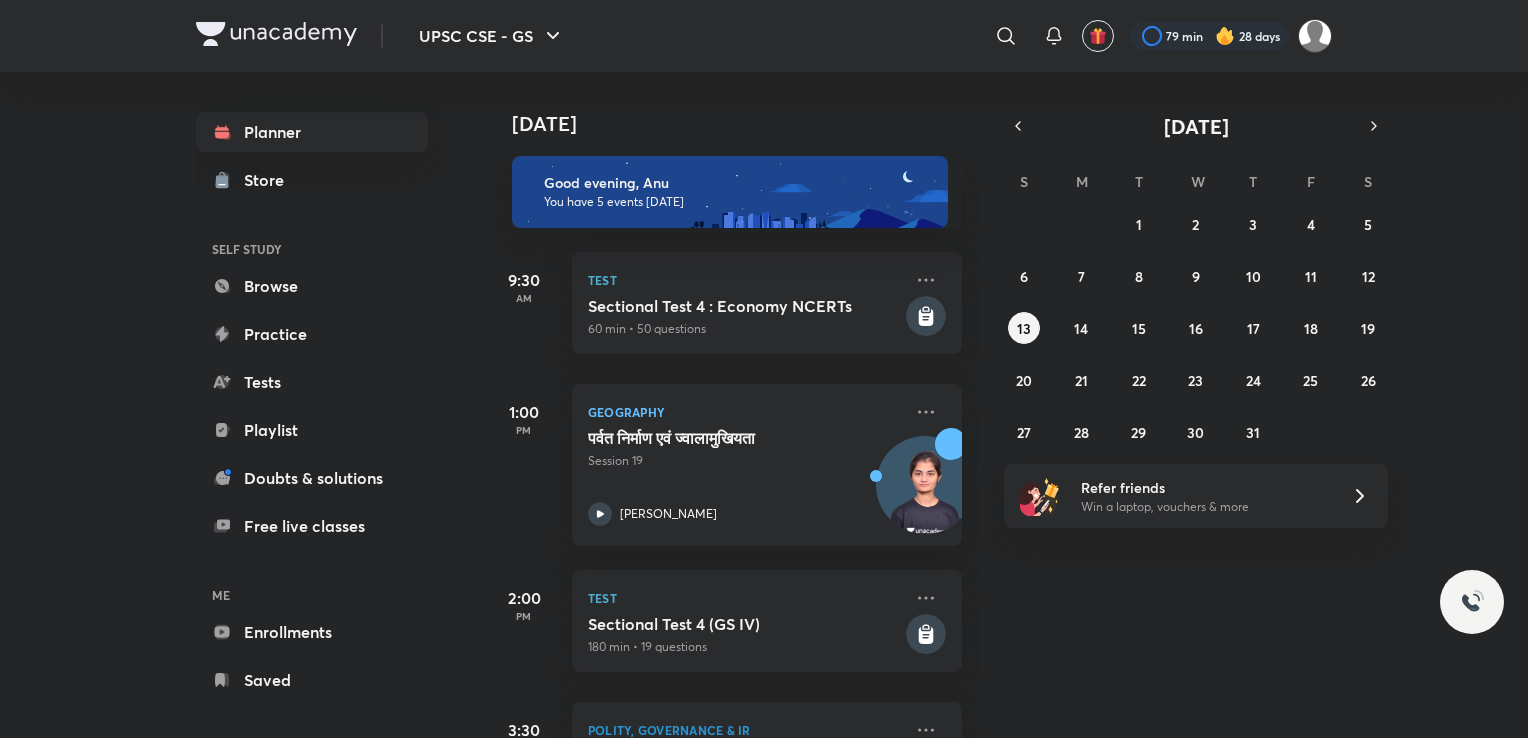 scroll, scrollTop: 0, scrollLeft: 0, axis: both 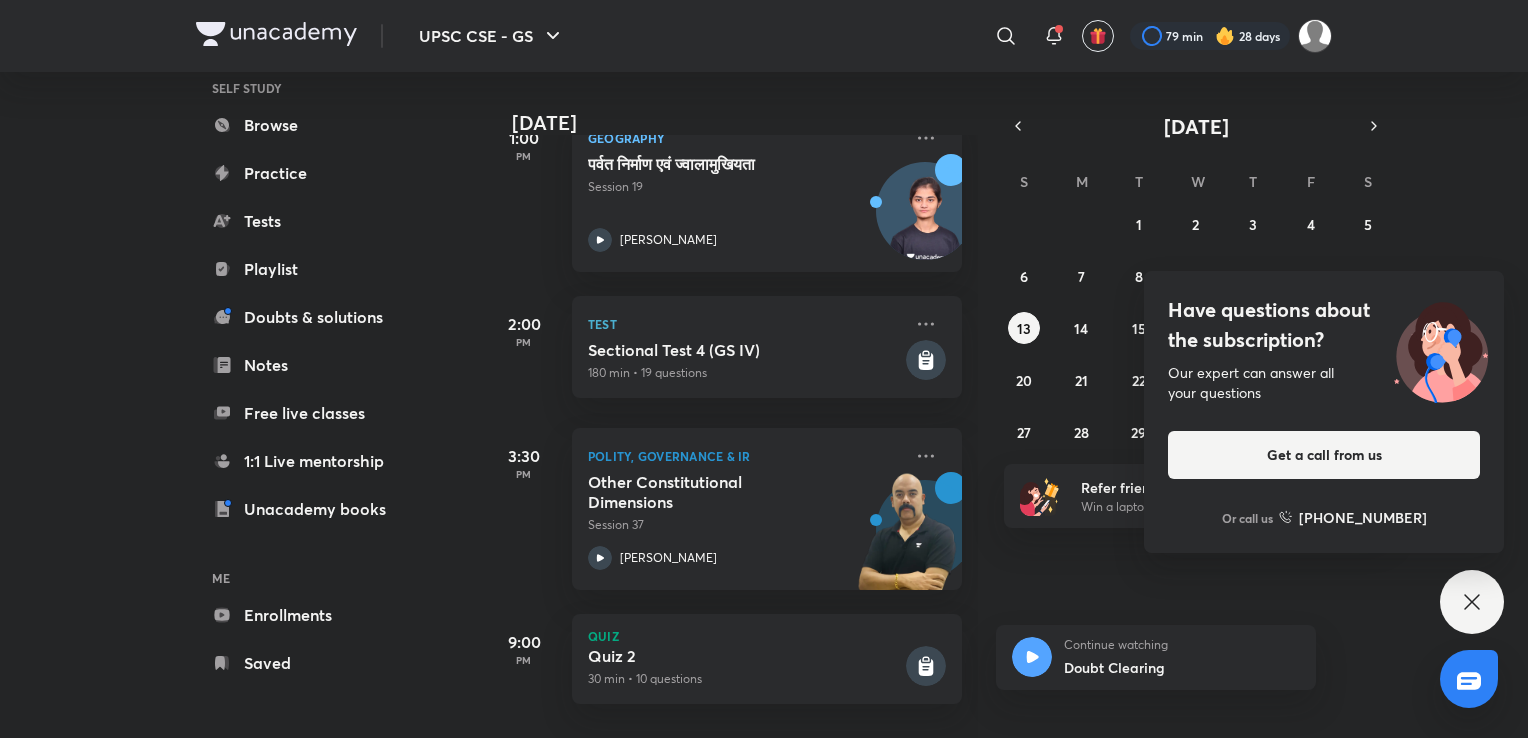 click 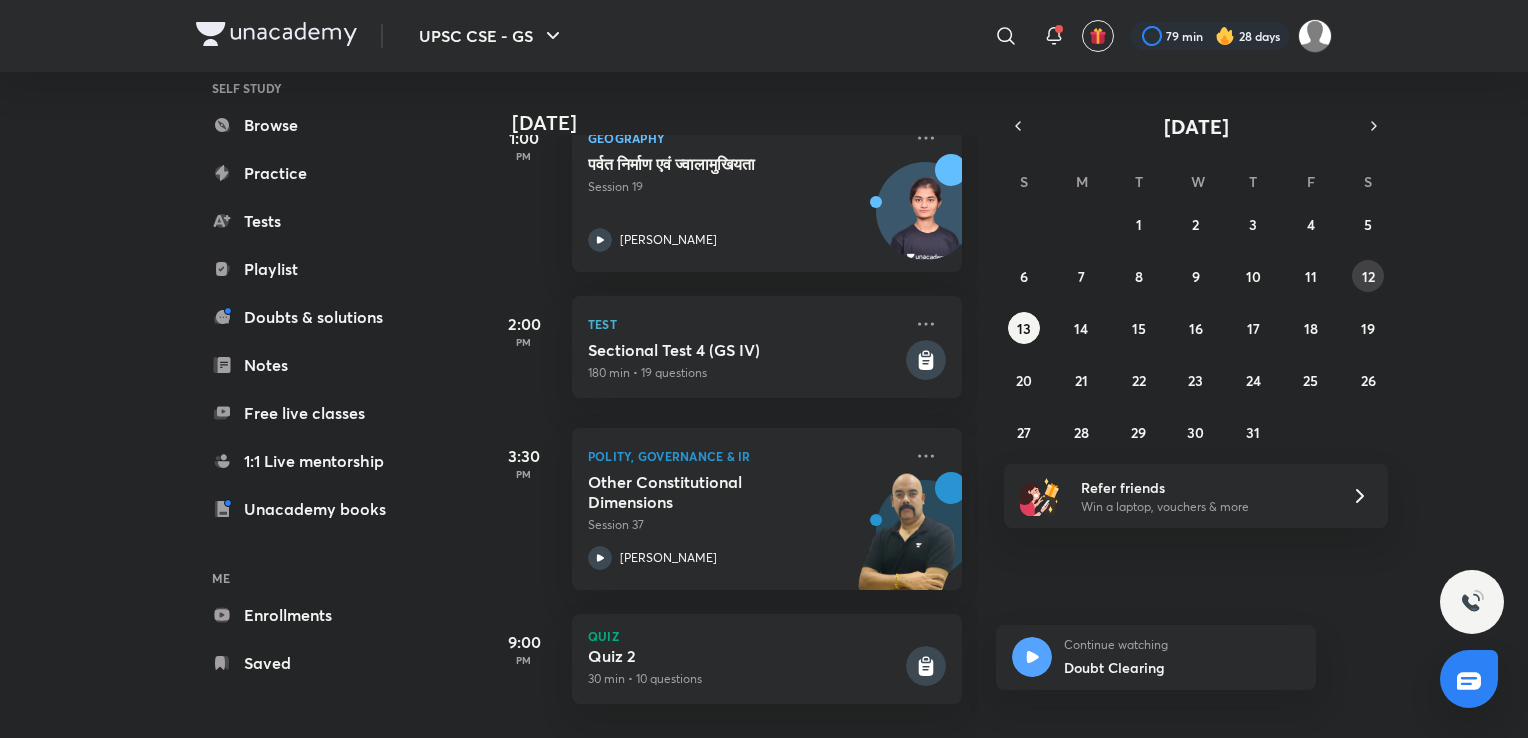 click on "12" at bounding box center [1368, 276] 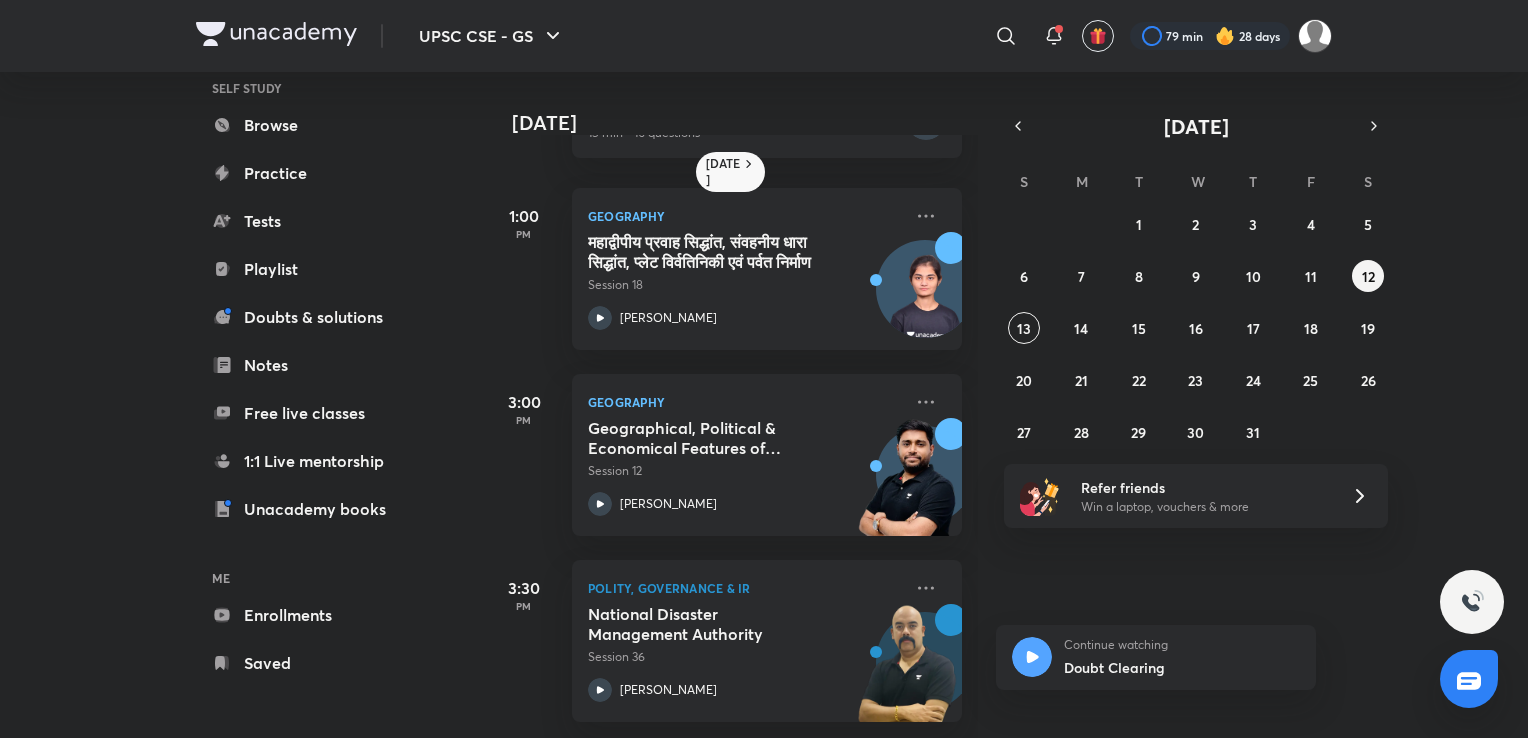 scroll, scrollTop: 676, scrollLeft: 0, axis: vertical 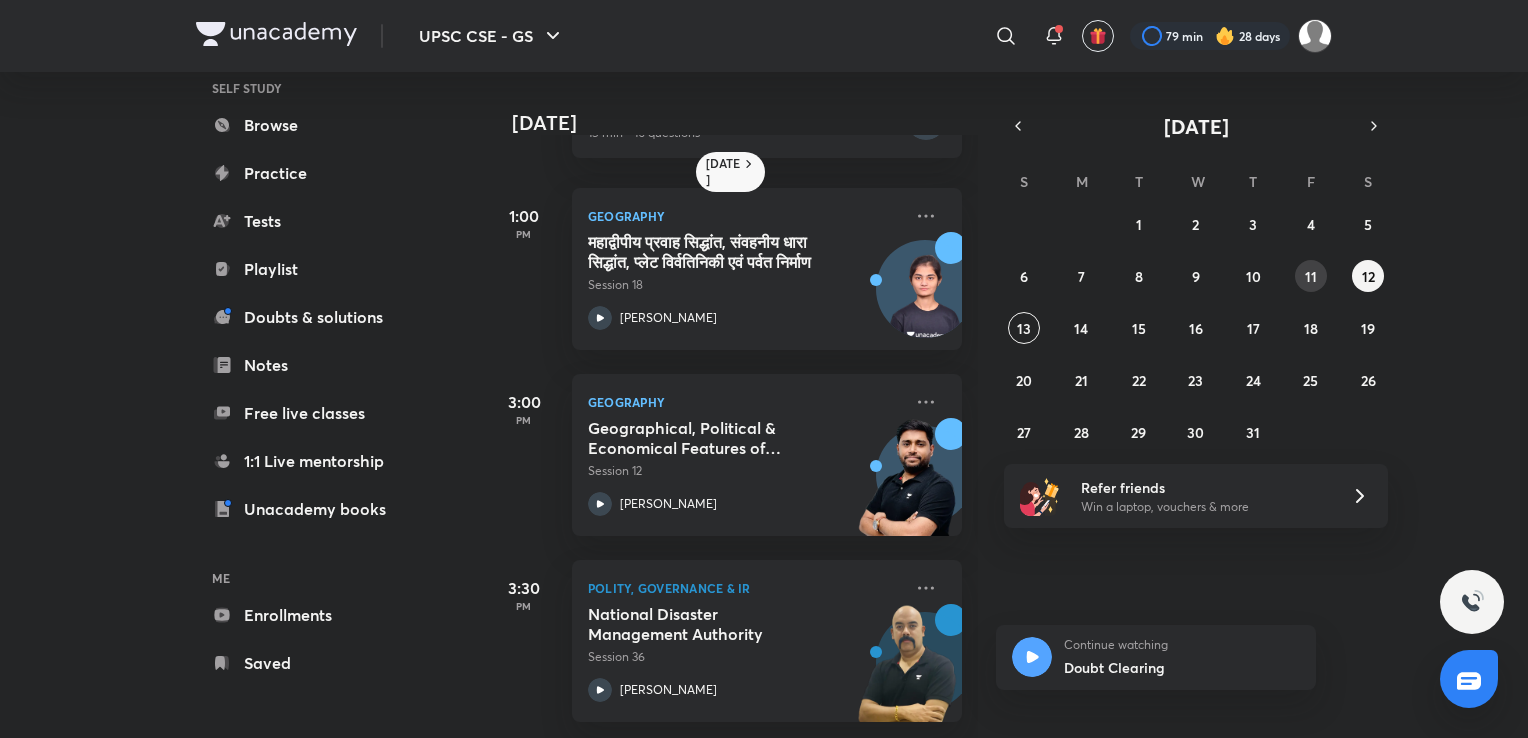 click on "11" at bounding box center (1311, 276) 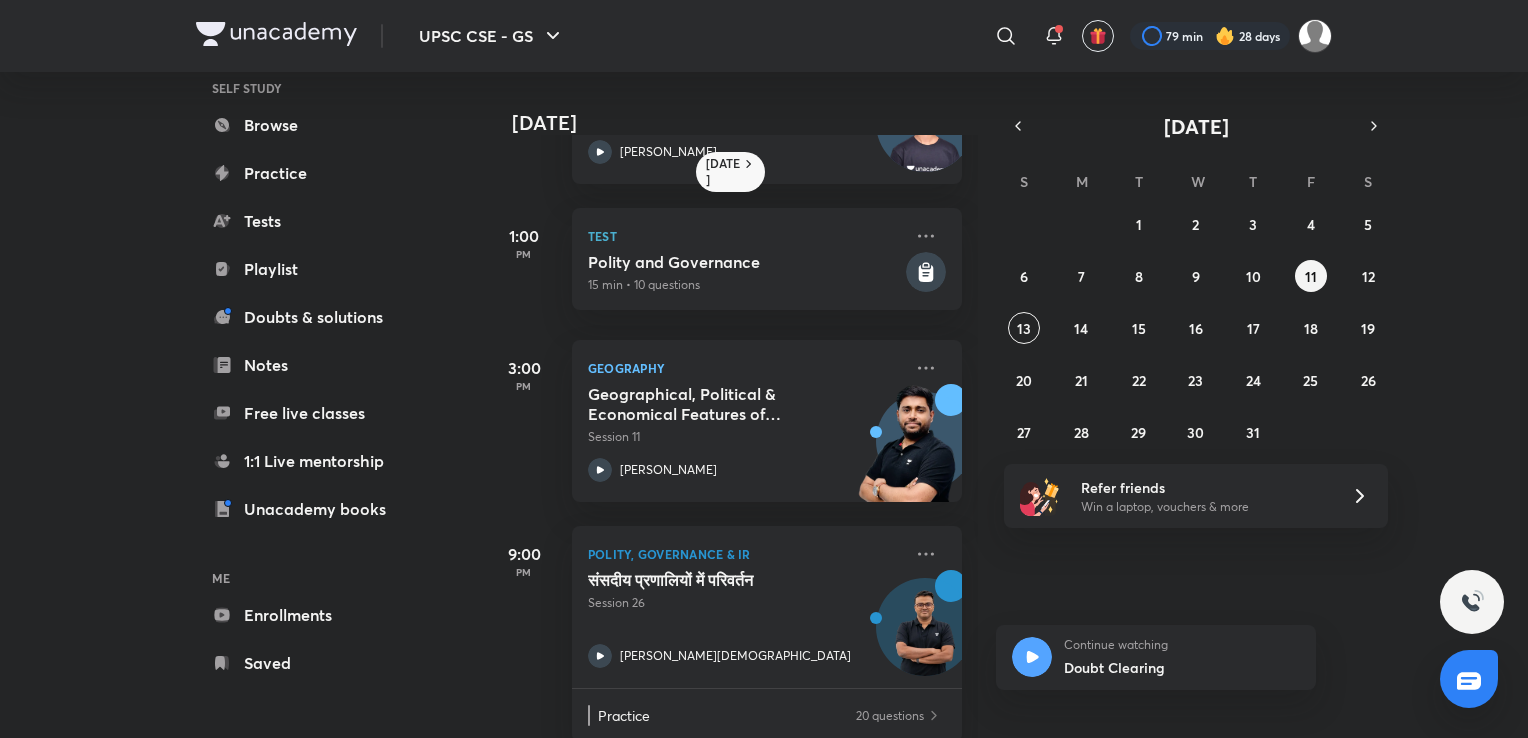 scroll, scrollTop: 736, scrollLeft: 0, axis: vertical 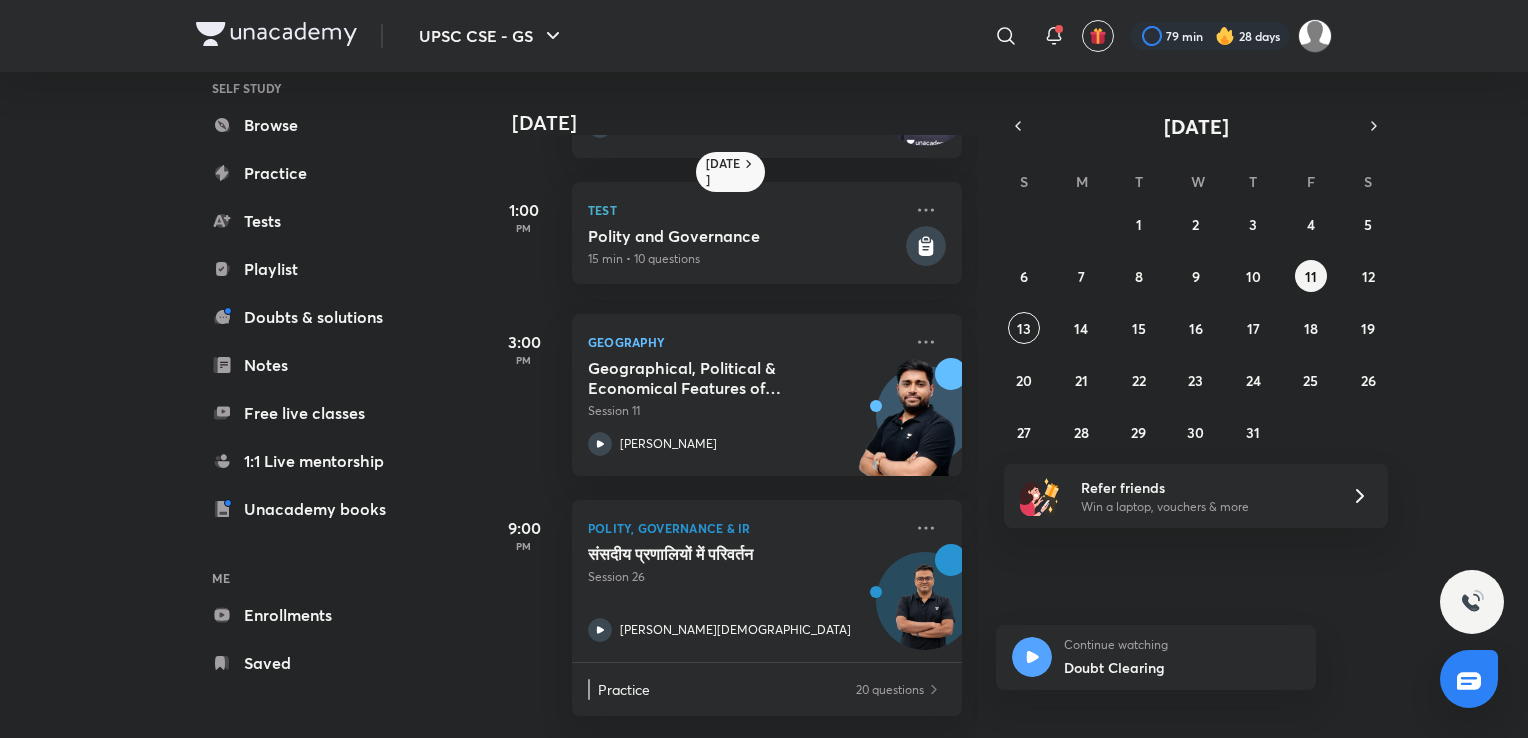 click on "Geographical, Political & Economical Features of [GEOGRAPHIC_DATA] - II" at bounding box center (712, 378) 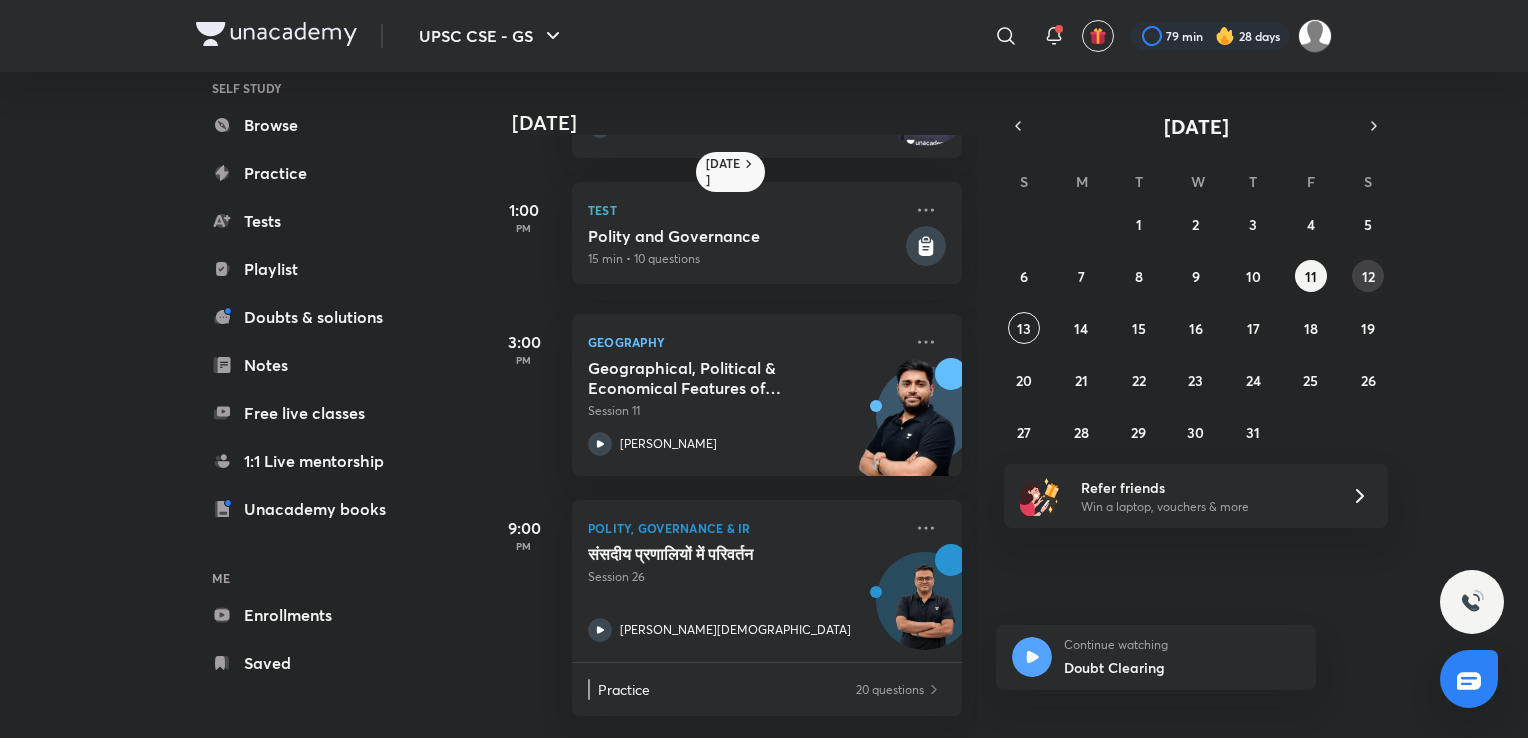 click on "12" at bounding box center (1368, 276) 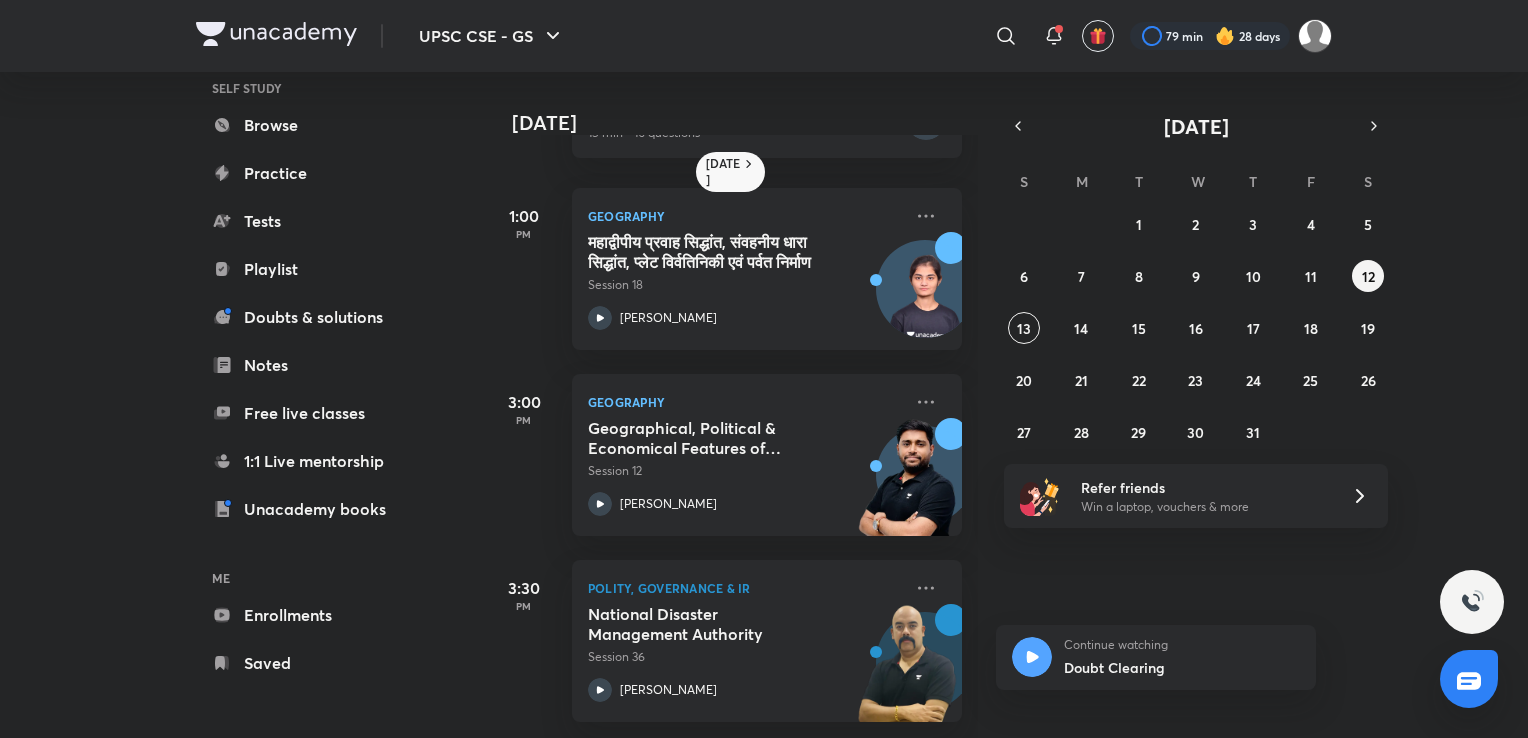 scroll, scrollTop: 676, scrollLeft: 0, axis: vertical 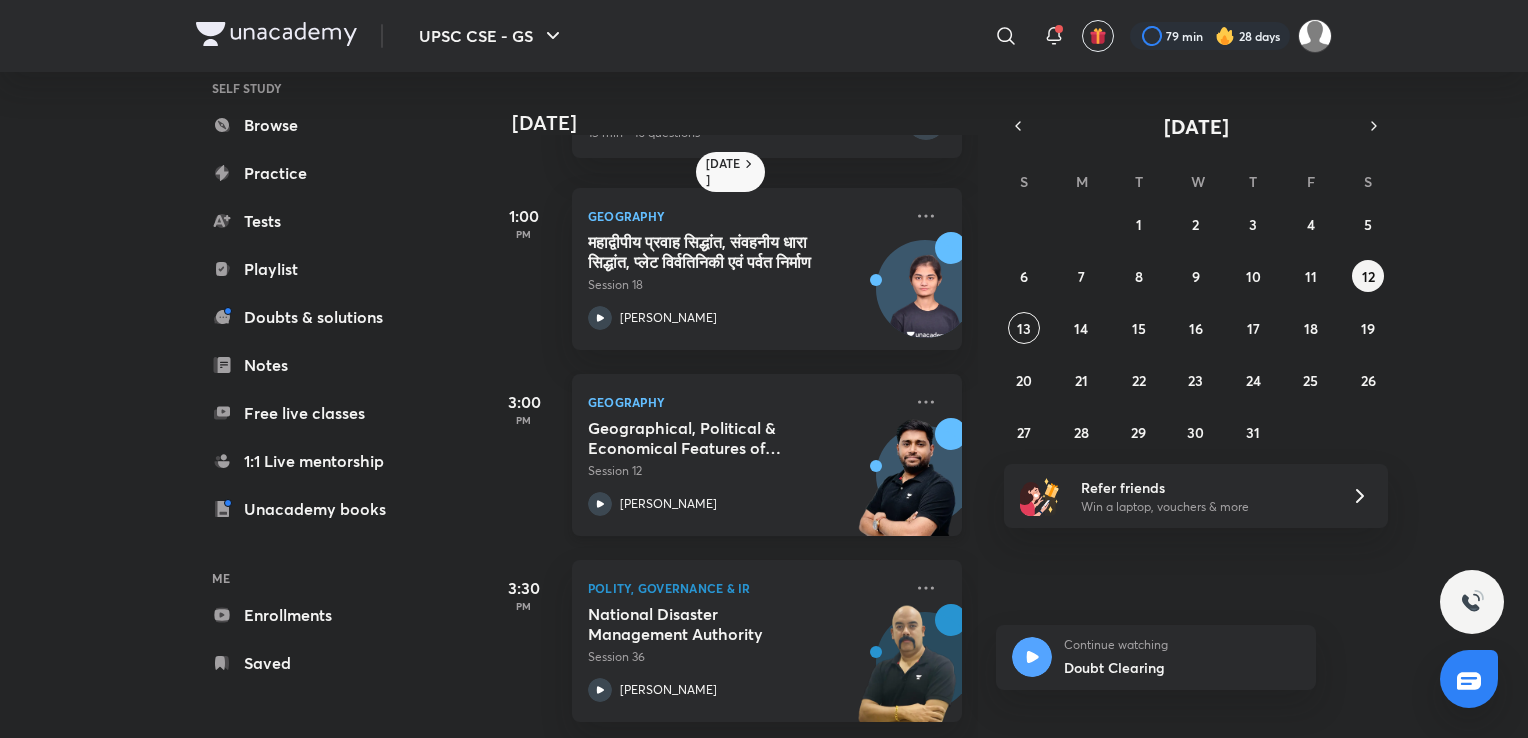 click on "Geographical, Political & Economical Features of [GEOGRAPHIC_DATA] - III" at bounding box center (712, 438) 